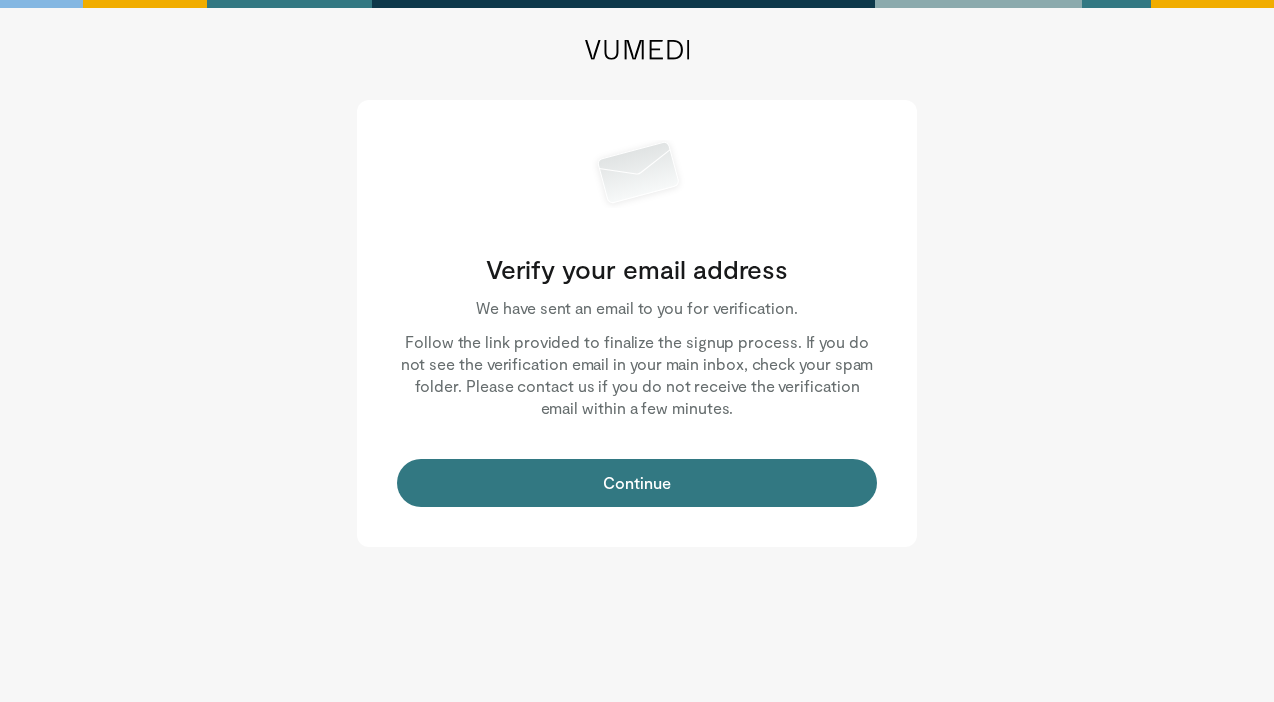 scroll, scrollTop: 0, scrollLeft: 0, axis: both 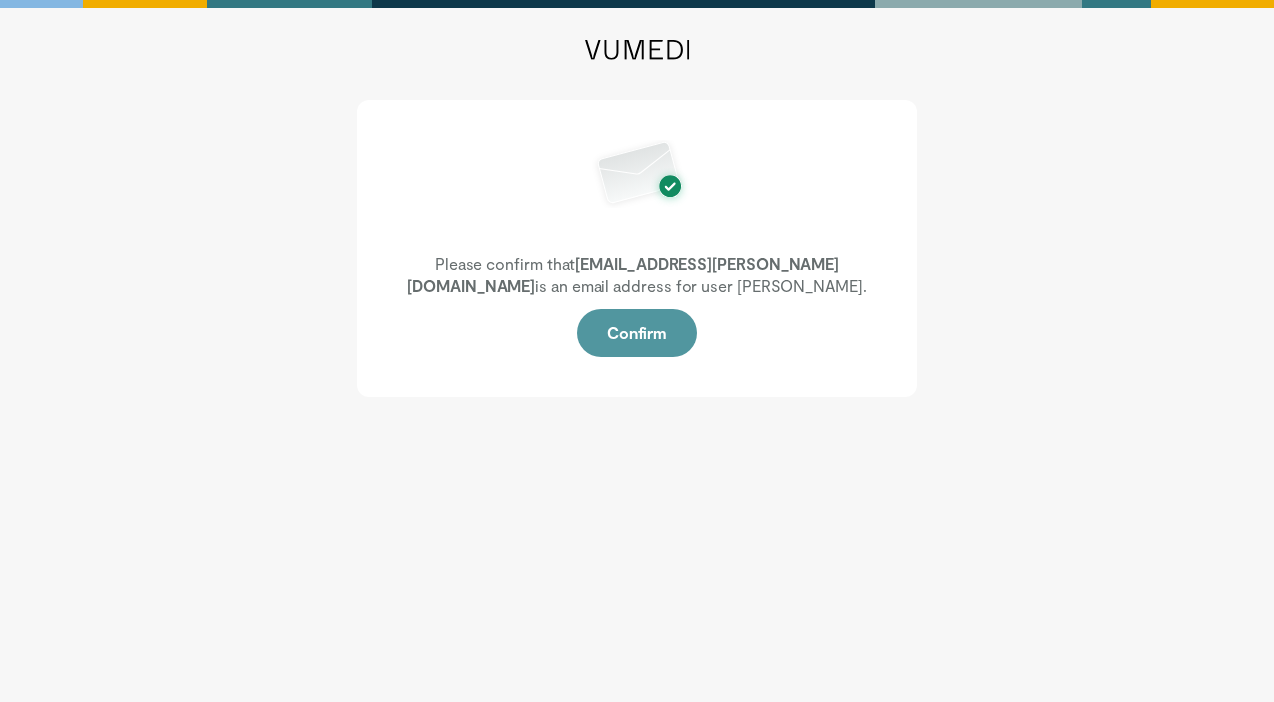 click on "Confirm" at bounding box center (637, 333) 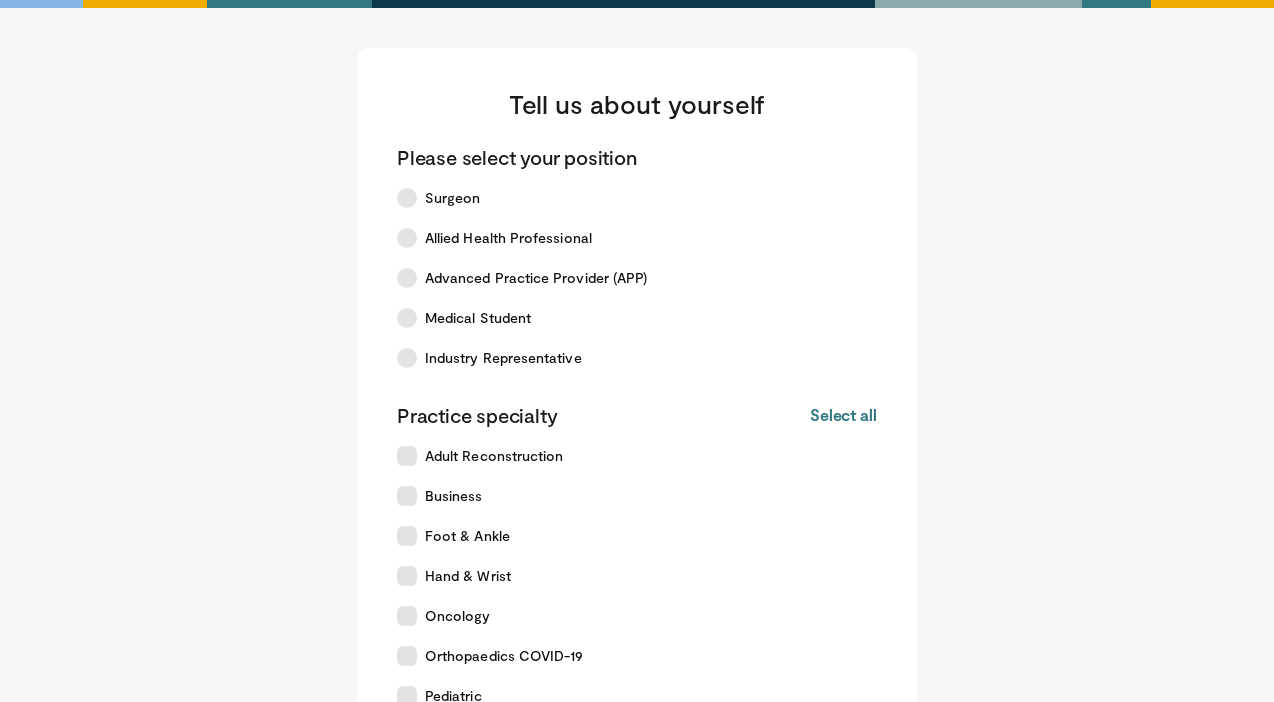 scroll, scrollTop: 0, scrollLeft: 0, axis: both 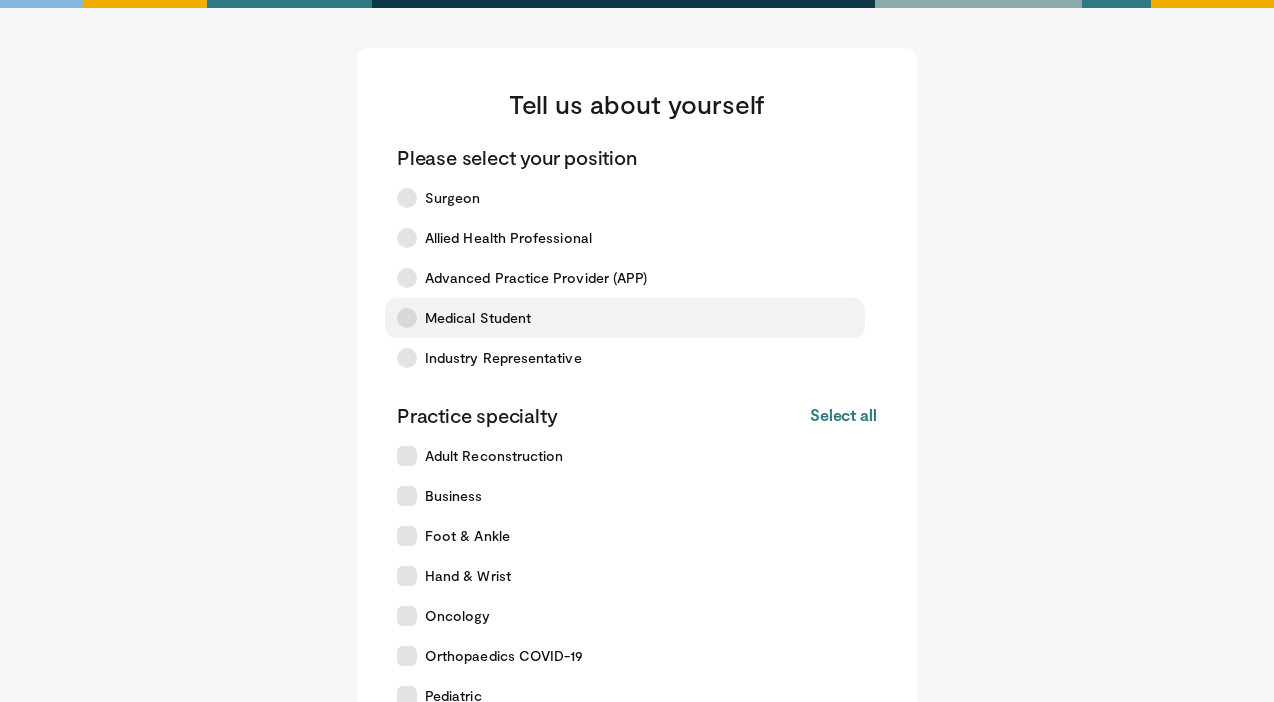 click on "Medical Student" at bounding box center [478, 318] 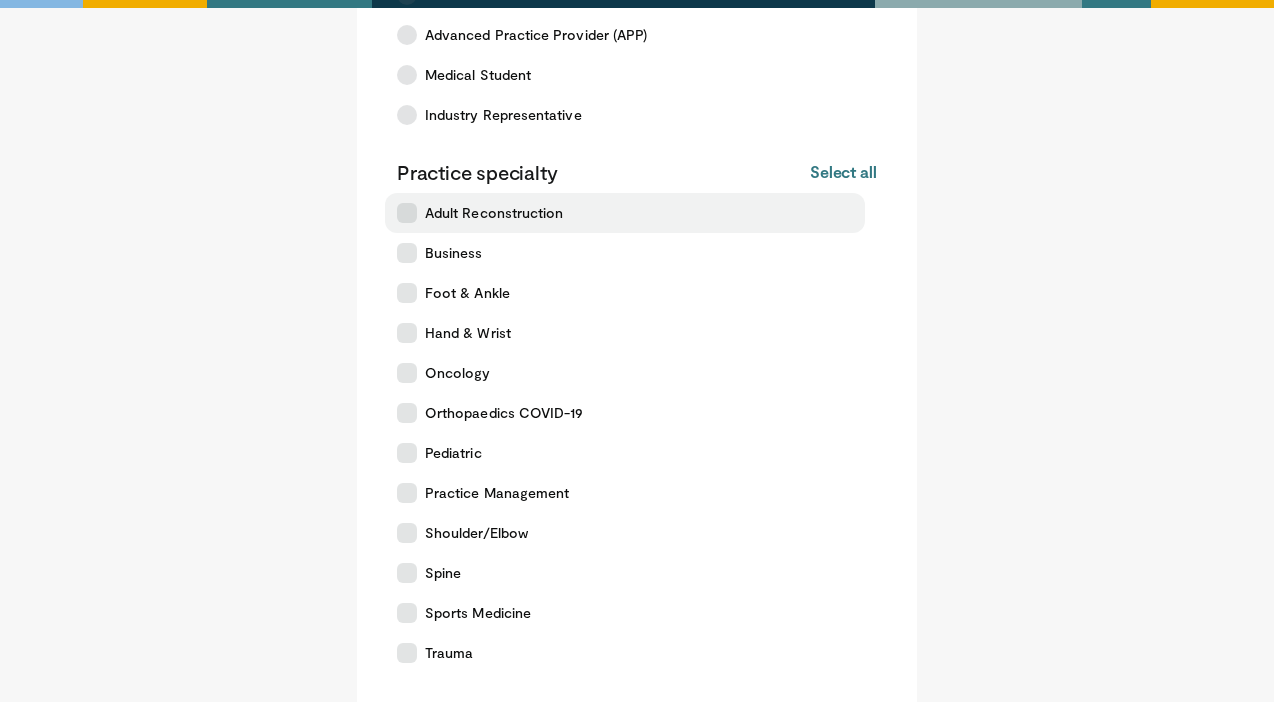 scroll, scrollTop: 246, scrollLeft: 0, axis: vertical 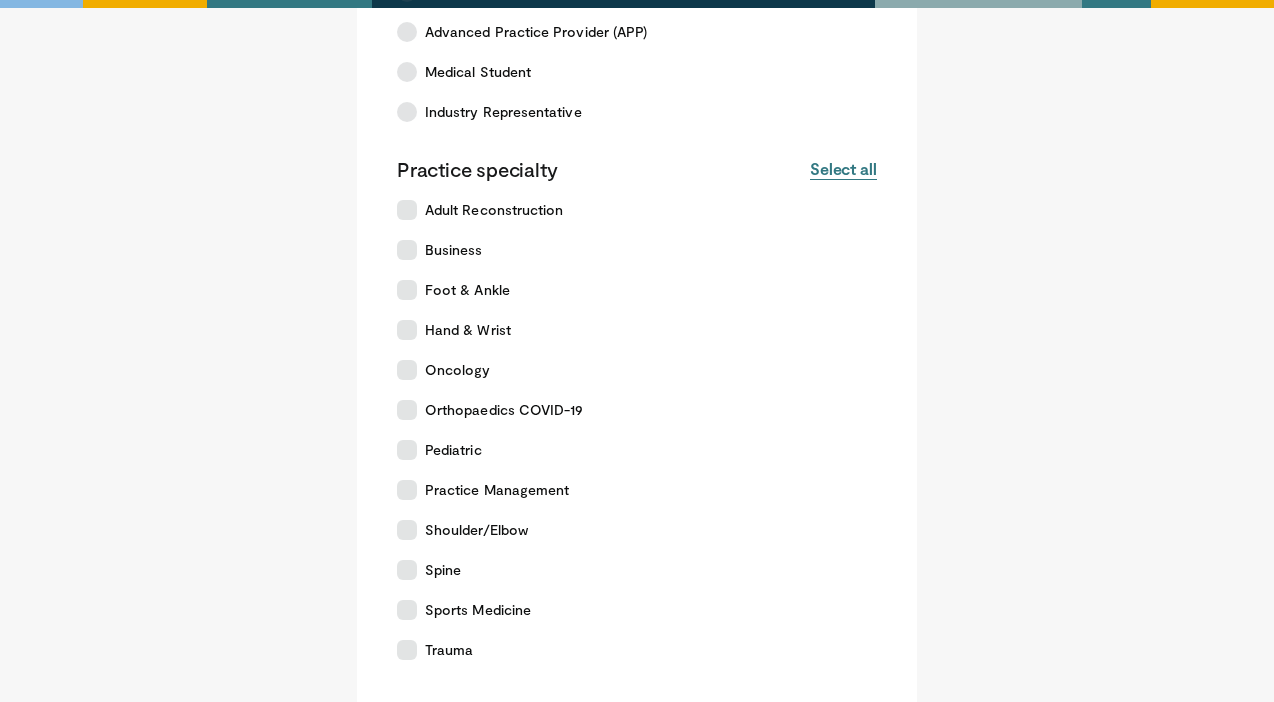 click on "Select all" at bounding box center (843, 169) 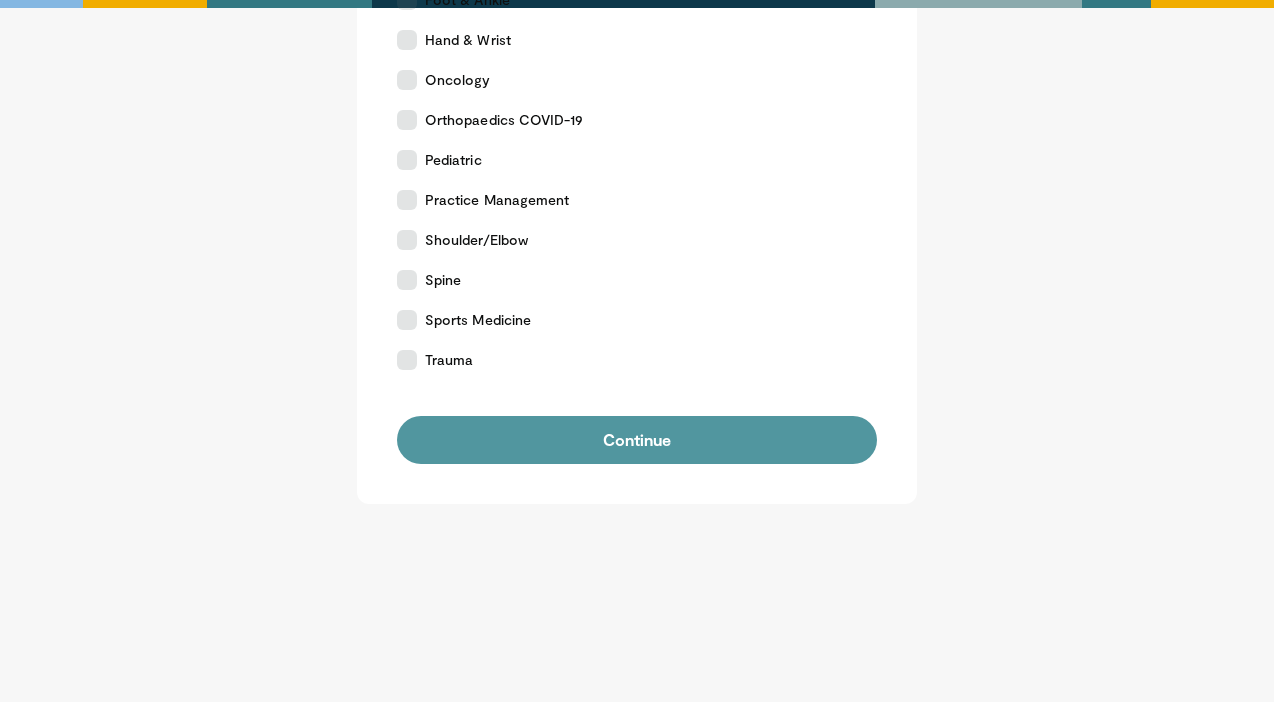 click on "Continue" at bounding box center (637, 440) 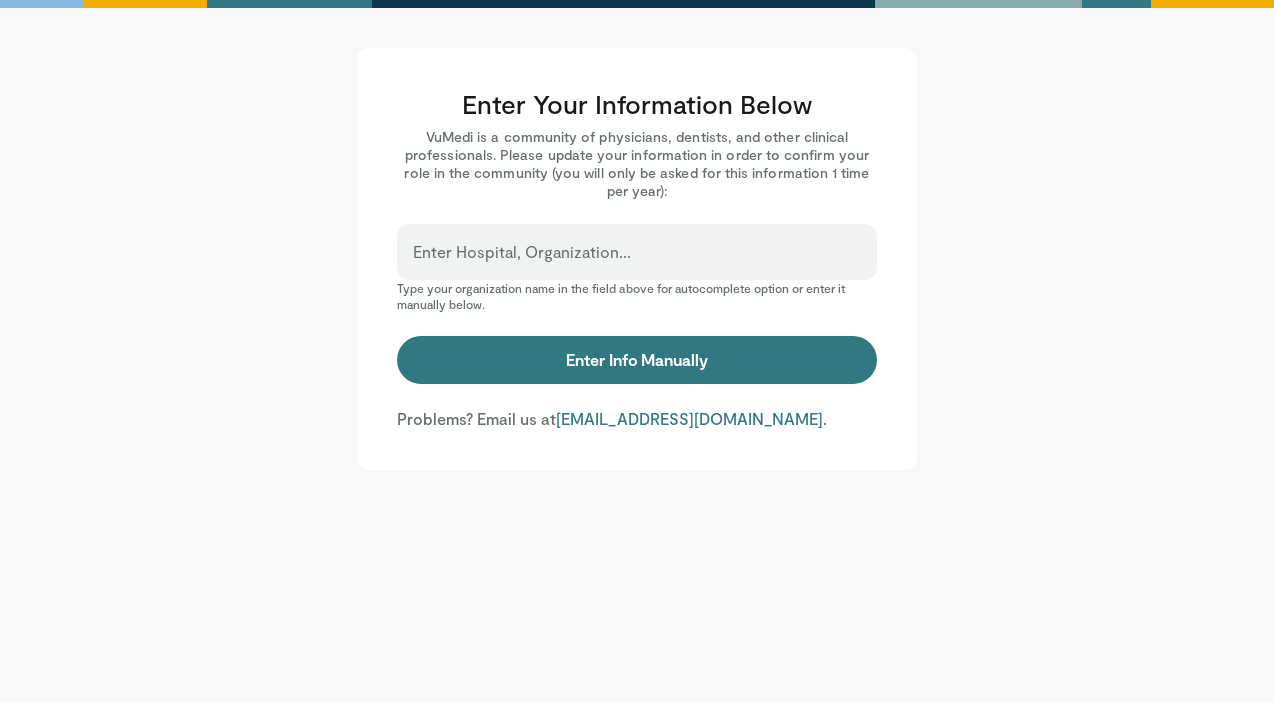 scroll, scrollTop: 0, scrollLeft: 0, axis: both 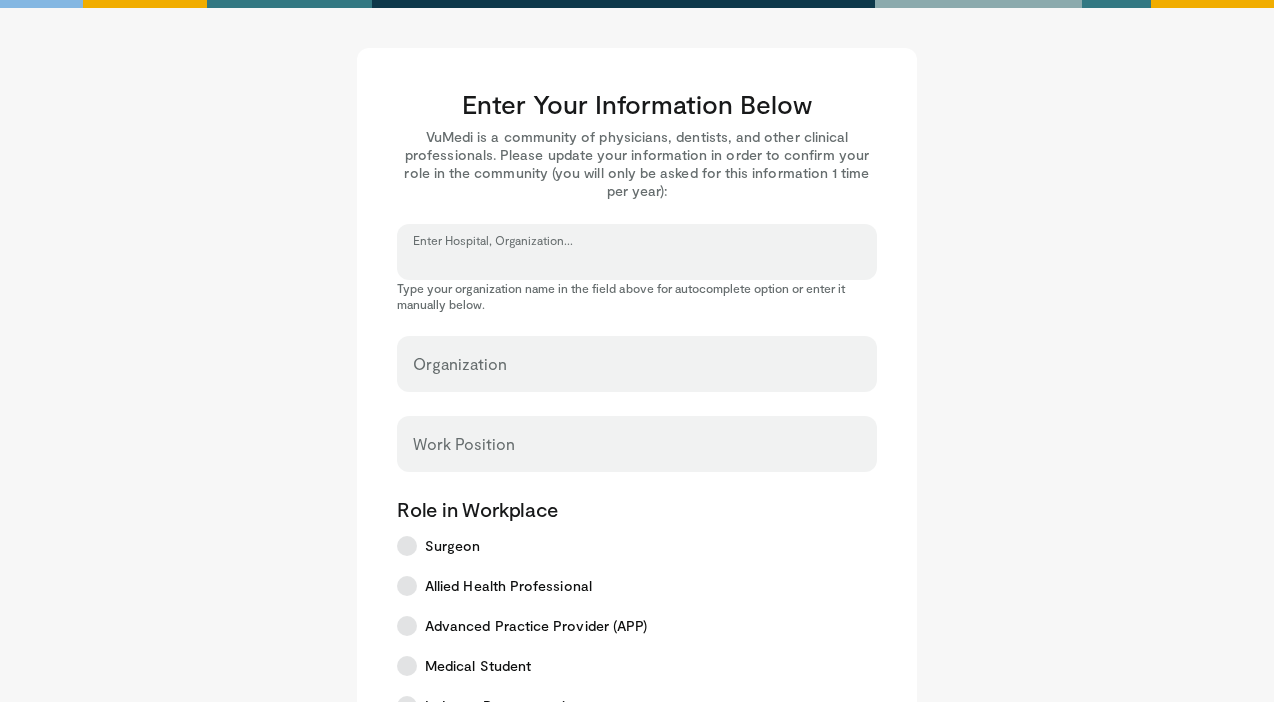 click on "Enter Hospital, Organization..." at bounding box center (637, 261) 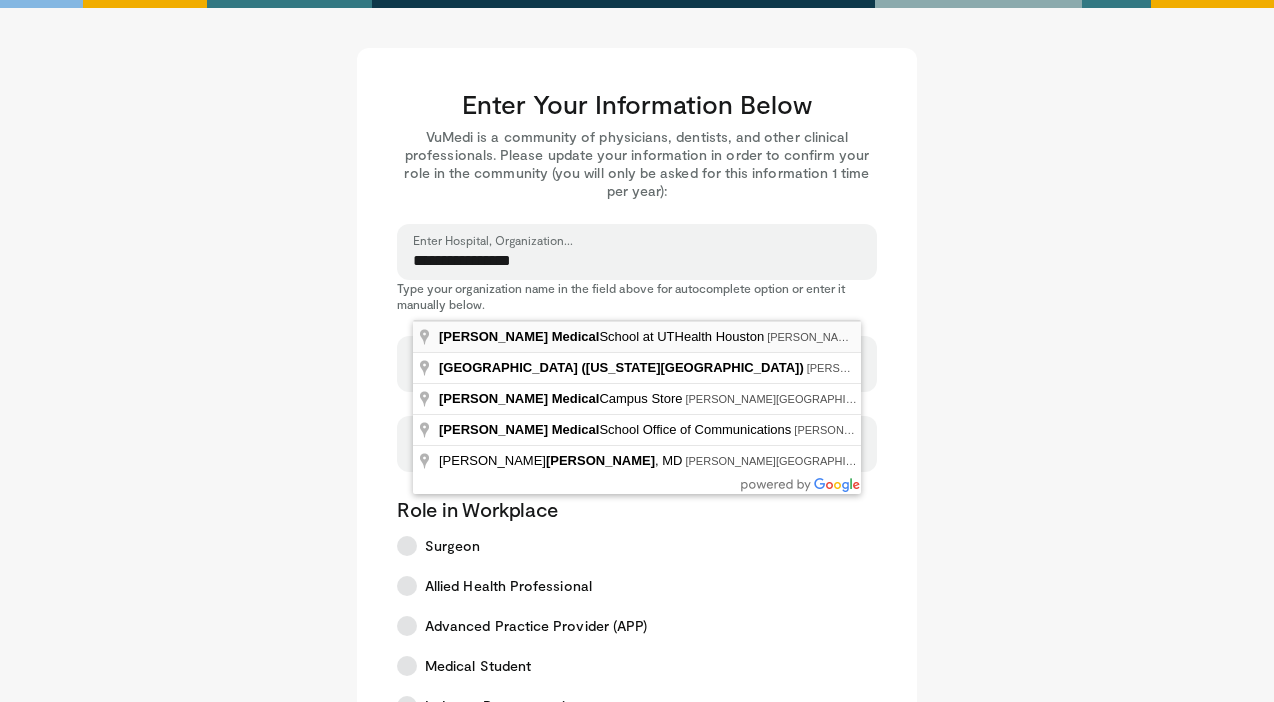 type on "**********" 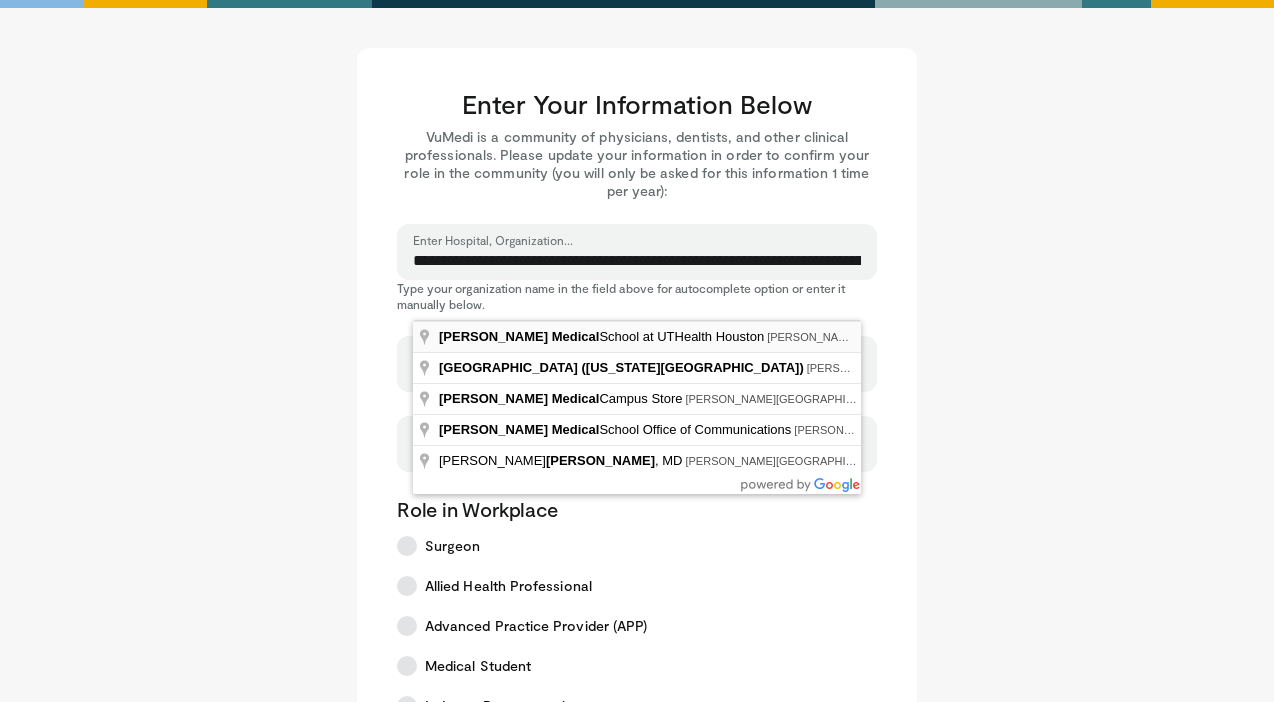 select on "**" 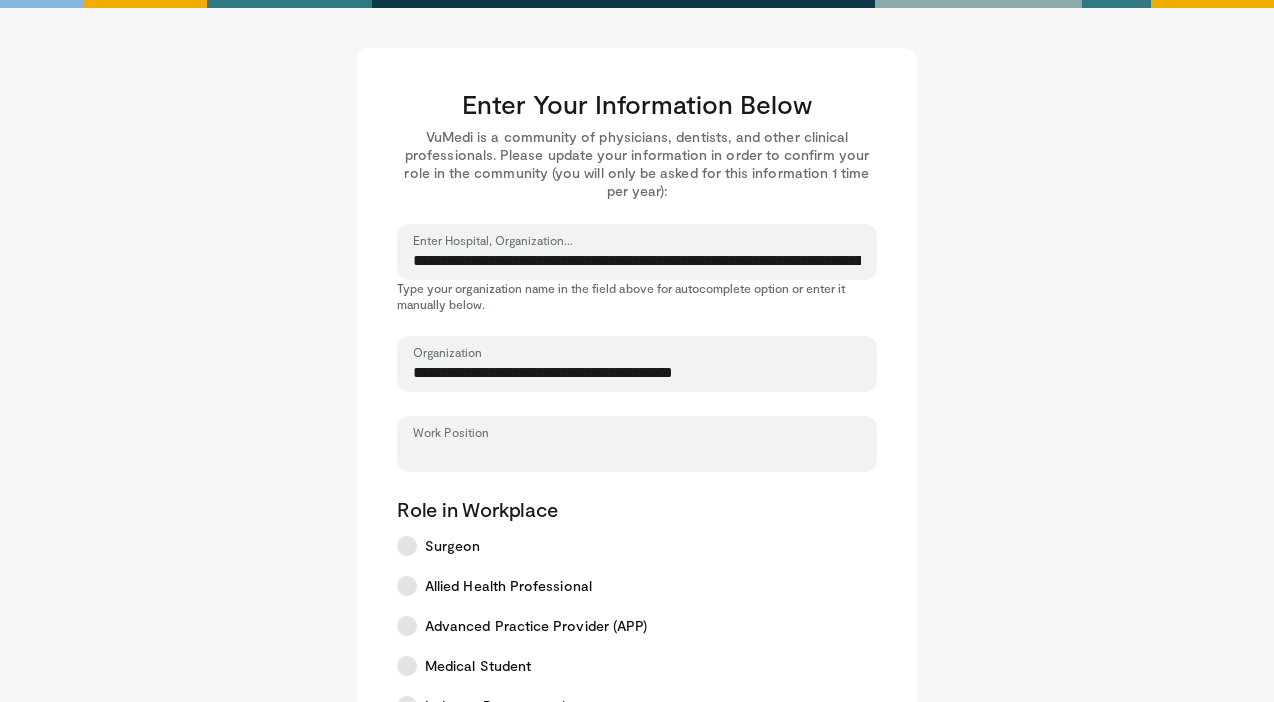 click on "Work Position" at bounding box center (637, 453) 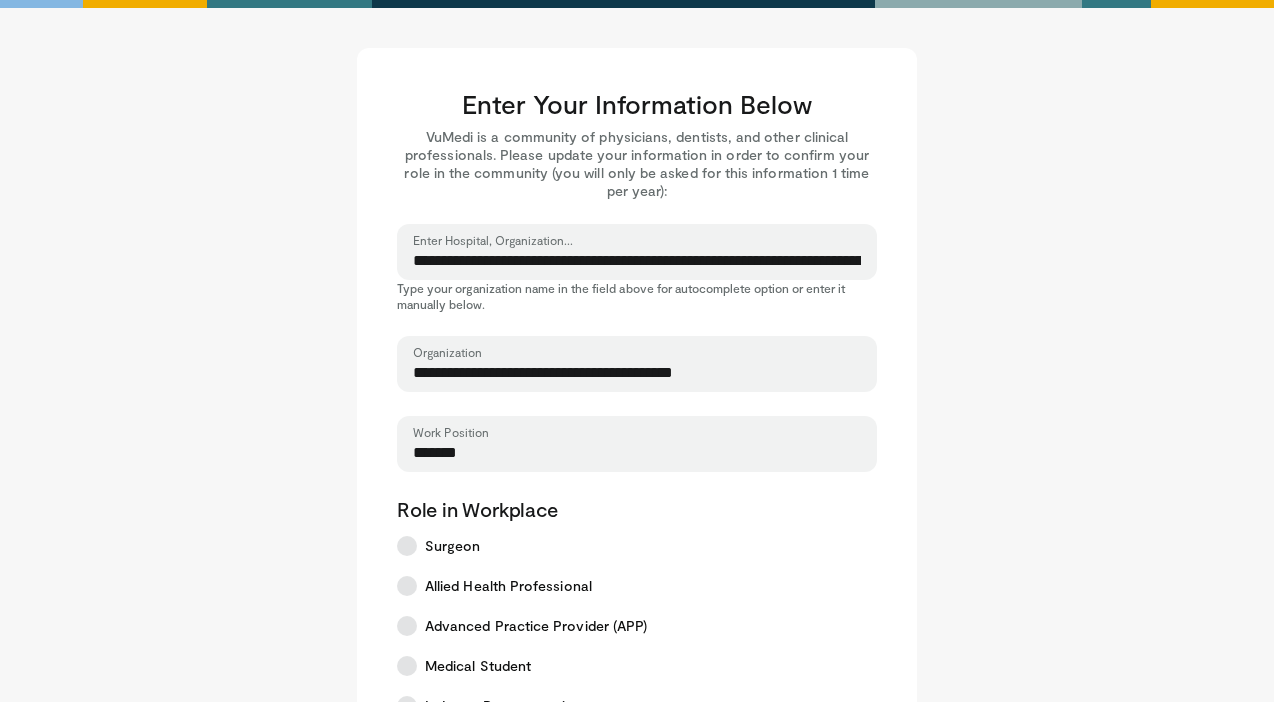 type on "*******" 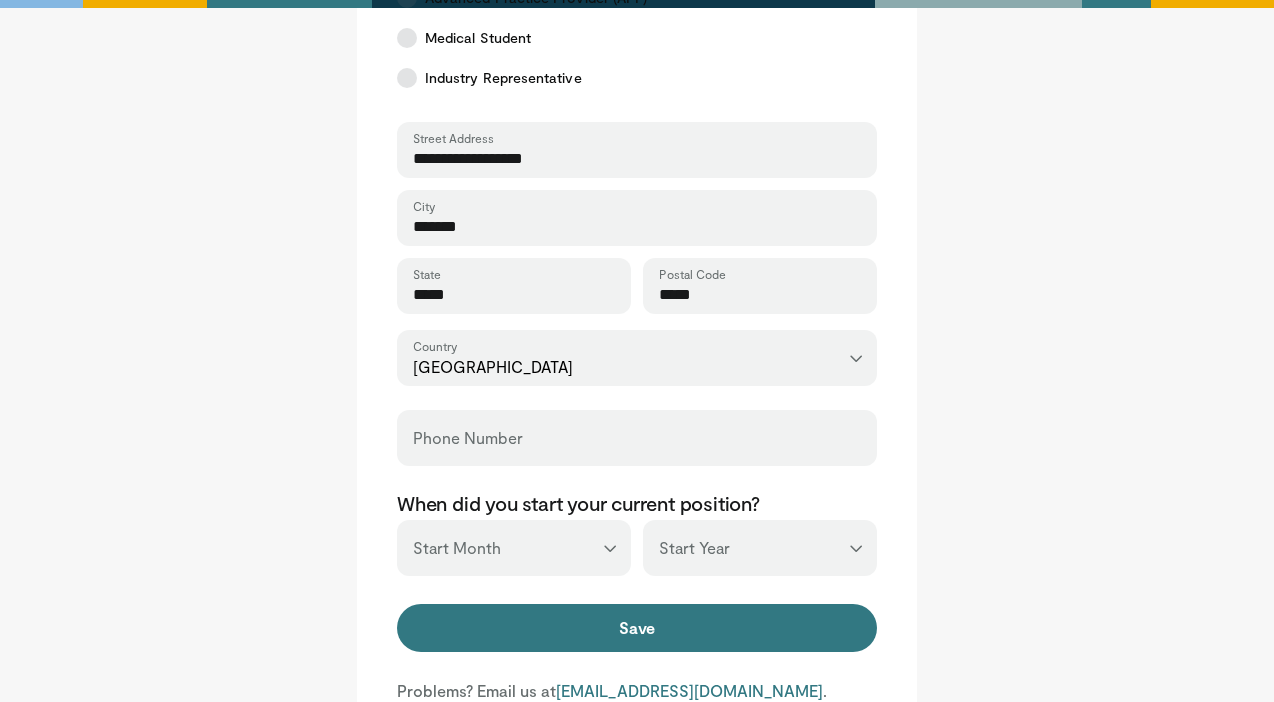scroll, scrollTop: 700, scrollLeft: 0, axis: vertical 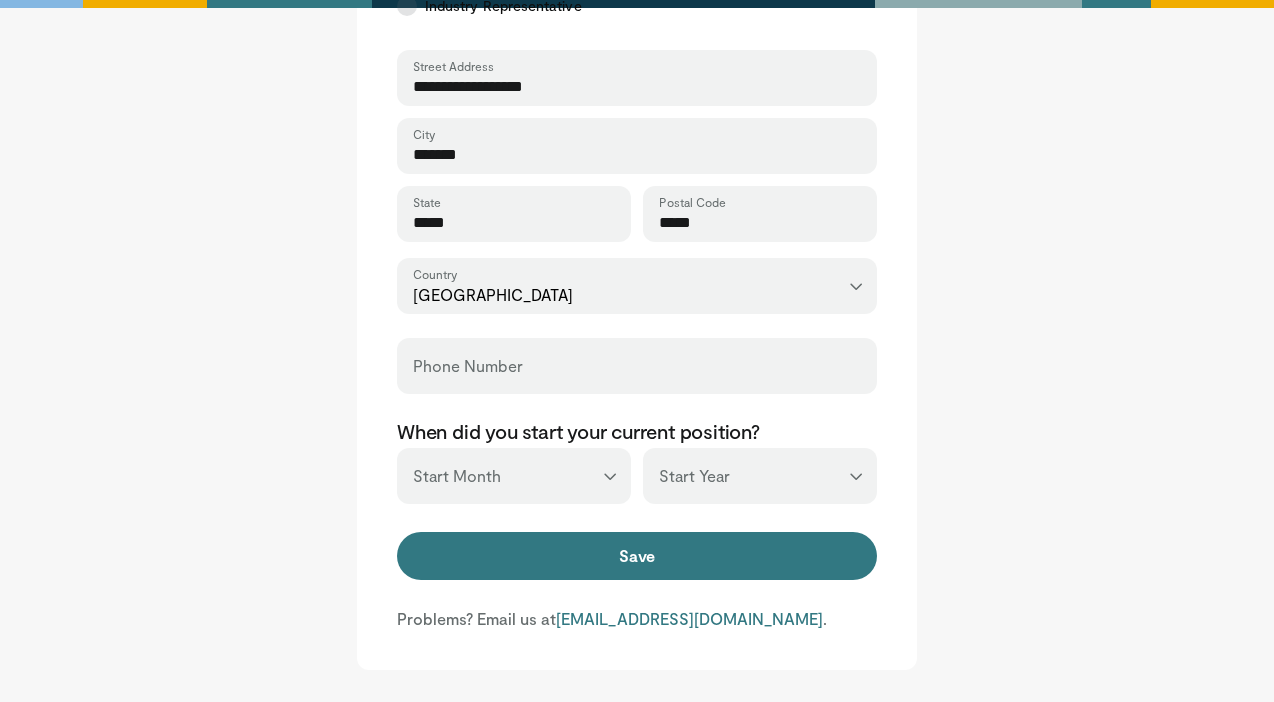 click on "***
*******
********
*****
*****
***
****
****
******
*********
*******
********
********" at bounding box center (514, 476) 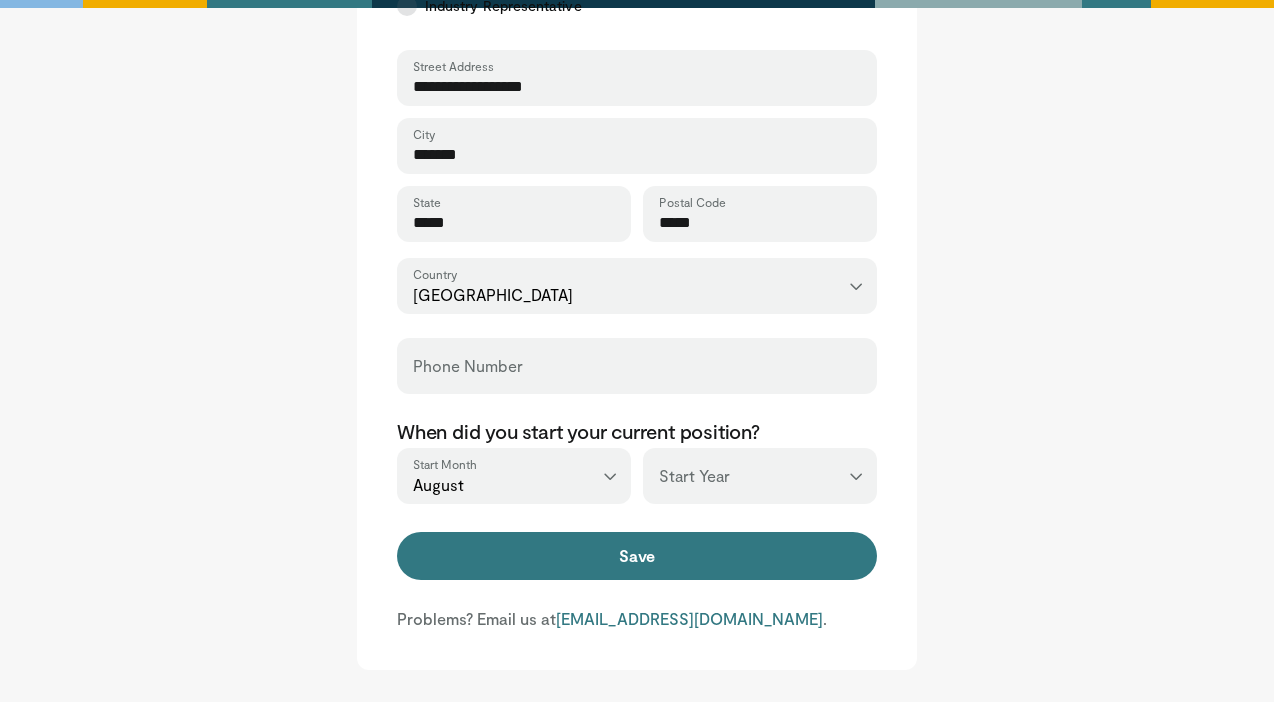 click on "***
****
****
****
****
****
****
****
****
****
****
****
****
****
****
****
****
****
****
****
****
****
****
****
****
****
****
****
****
**** **** **** **** ****" at bounding box center (760, 476) 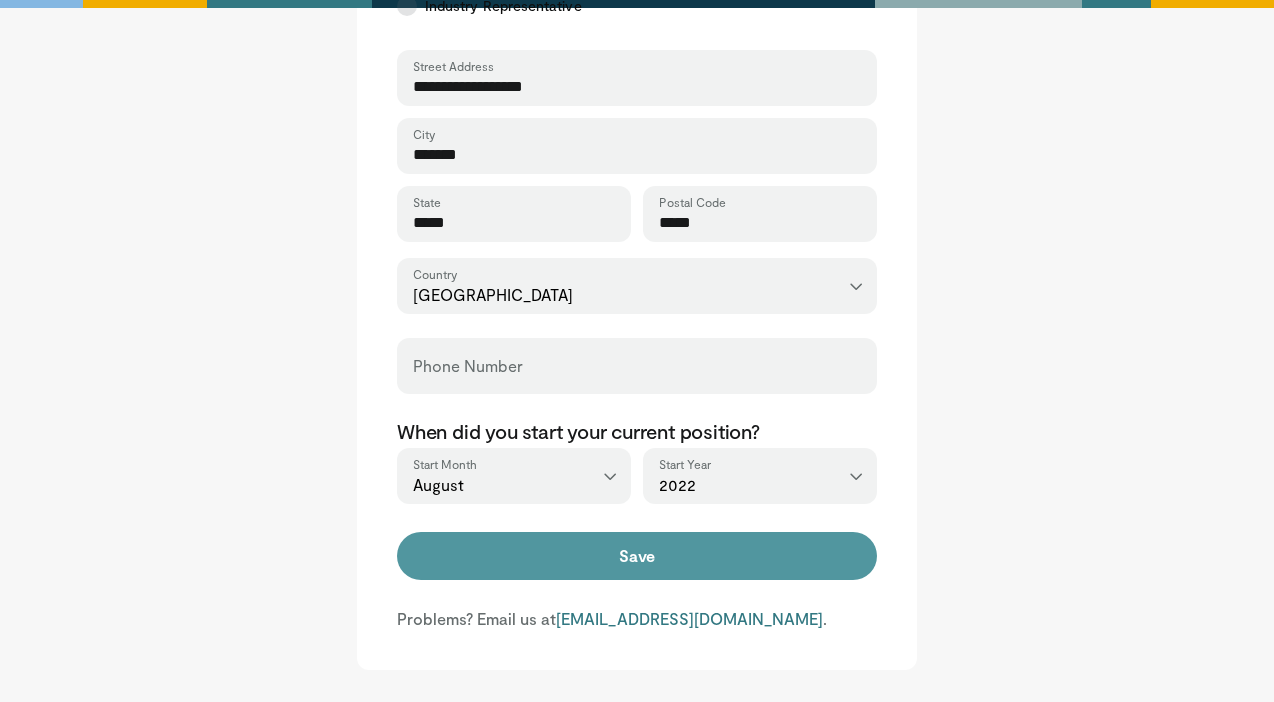 click on "Save" at bounding box center (637, 556) 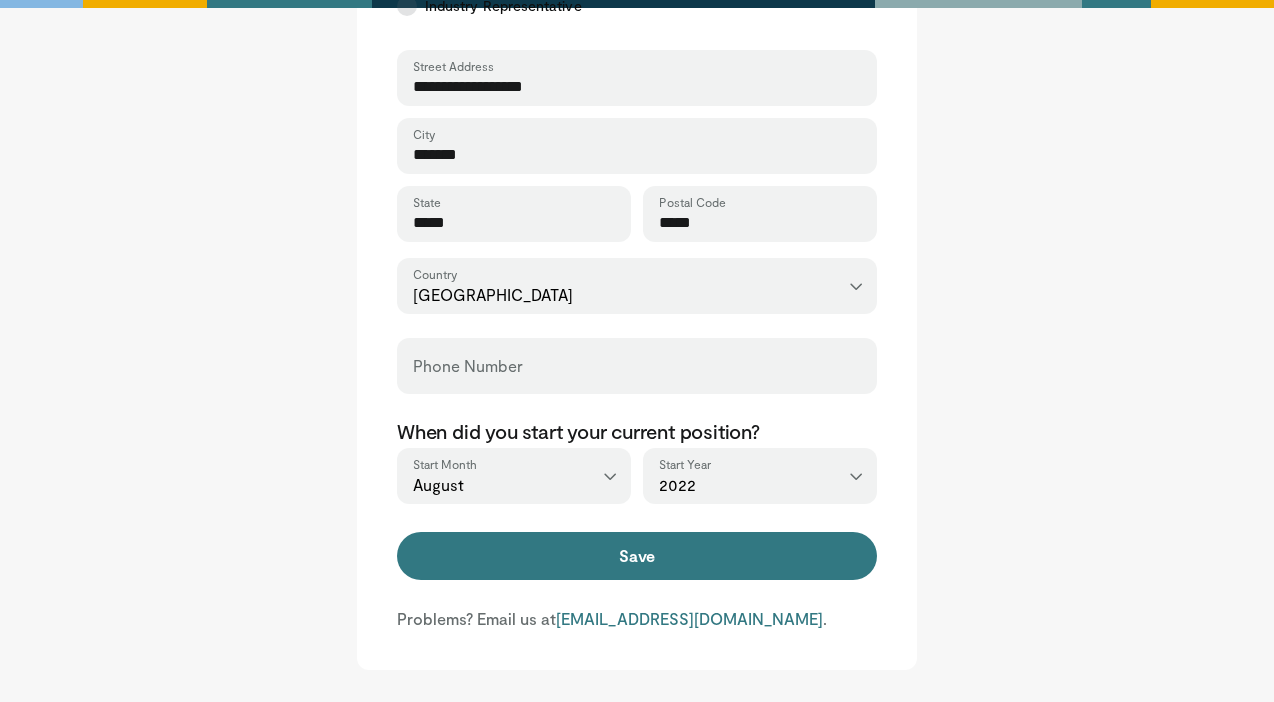 click on "Phone Number" at bounding box center [637, 366] 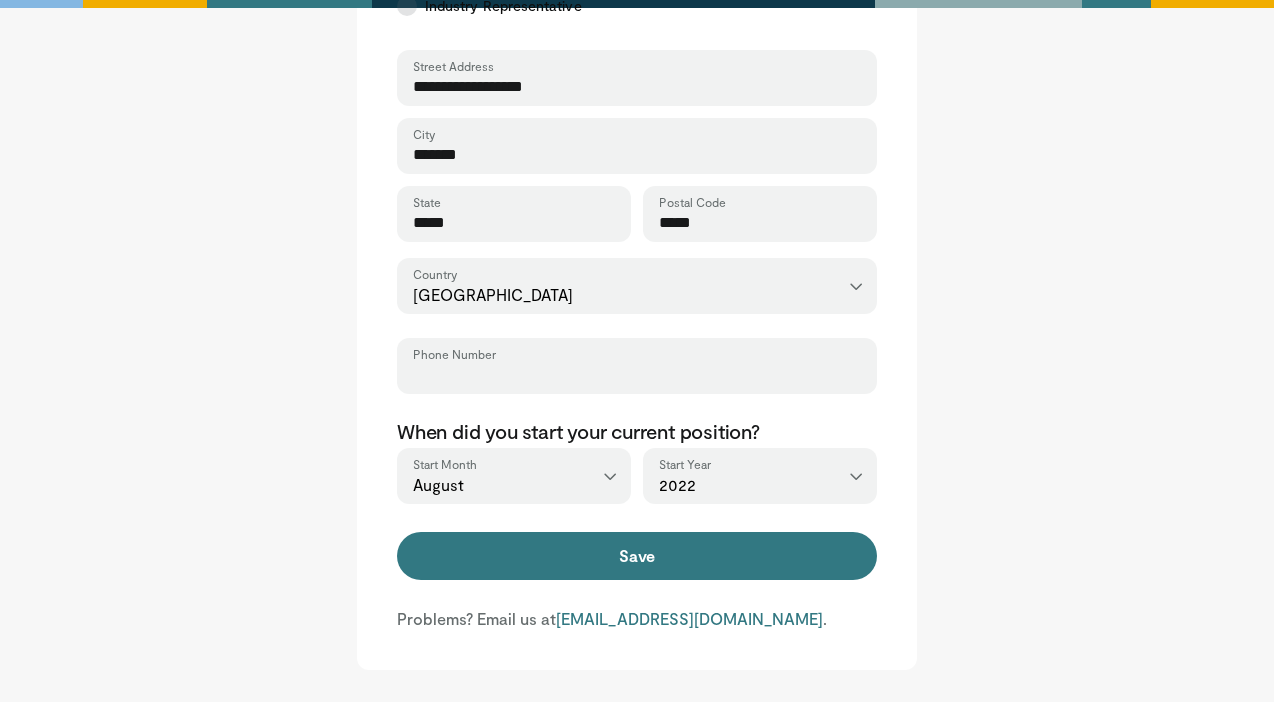 click on "Phone Number" at bounding box center [637, 375] 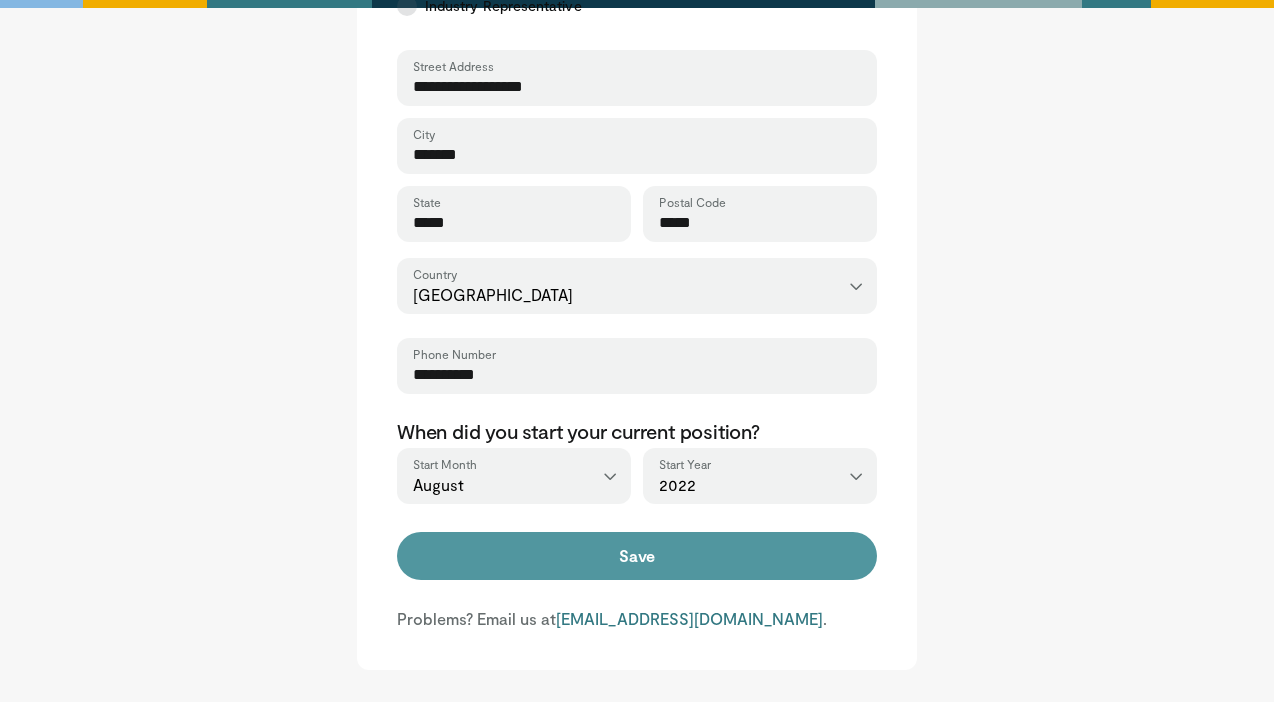 type on "**********" 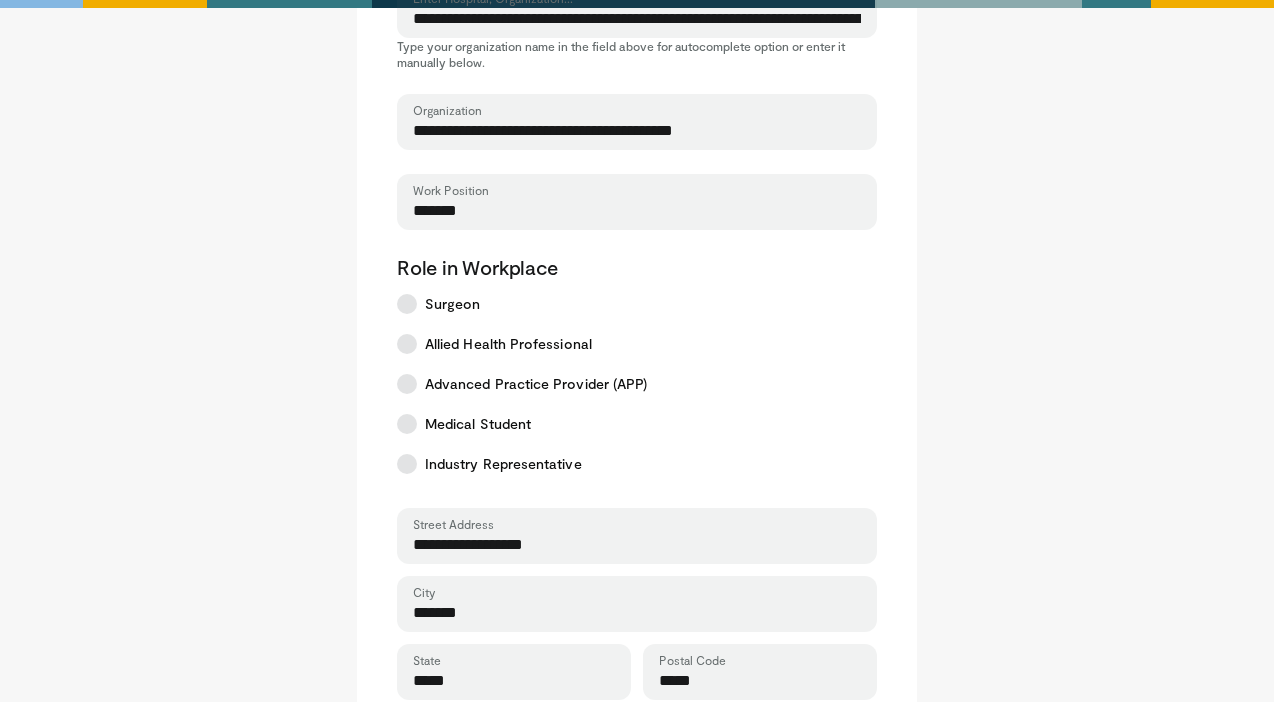 scroll, scrollTop: 78, scrollLeft: 0, axis: vertical 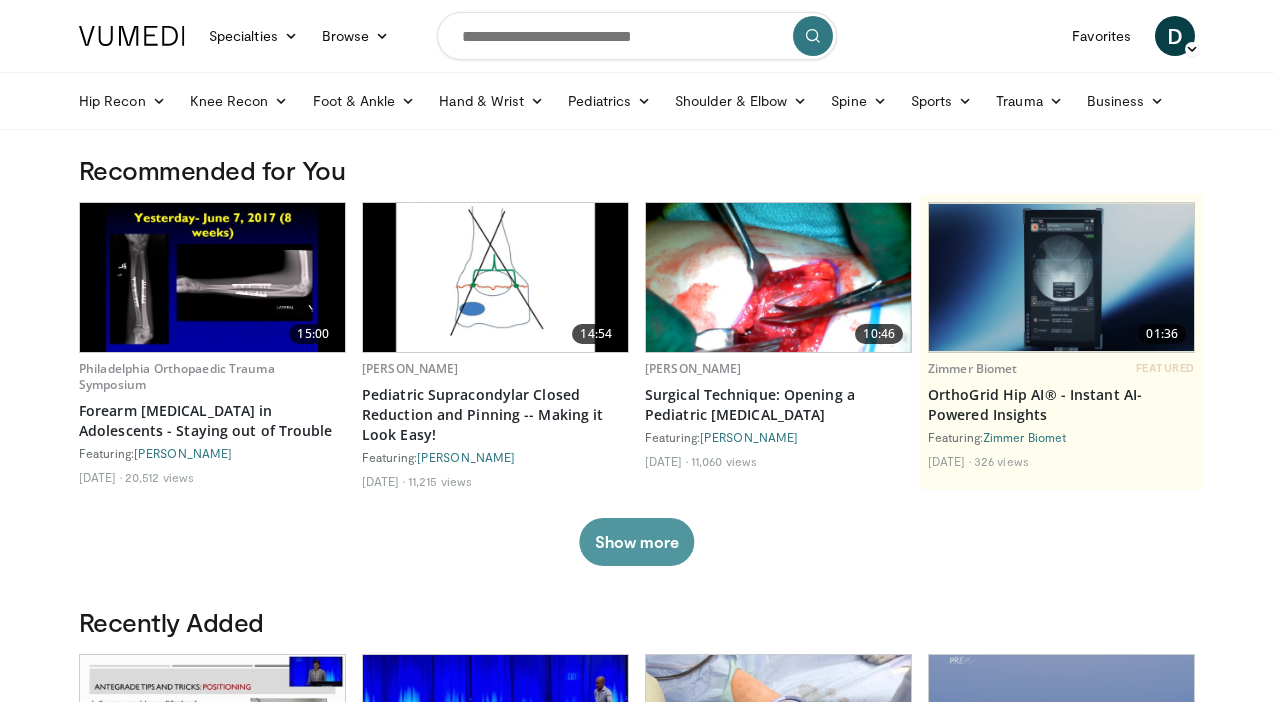 click on "Show more" at bounding box center (636, 542) 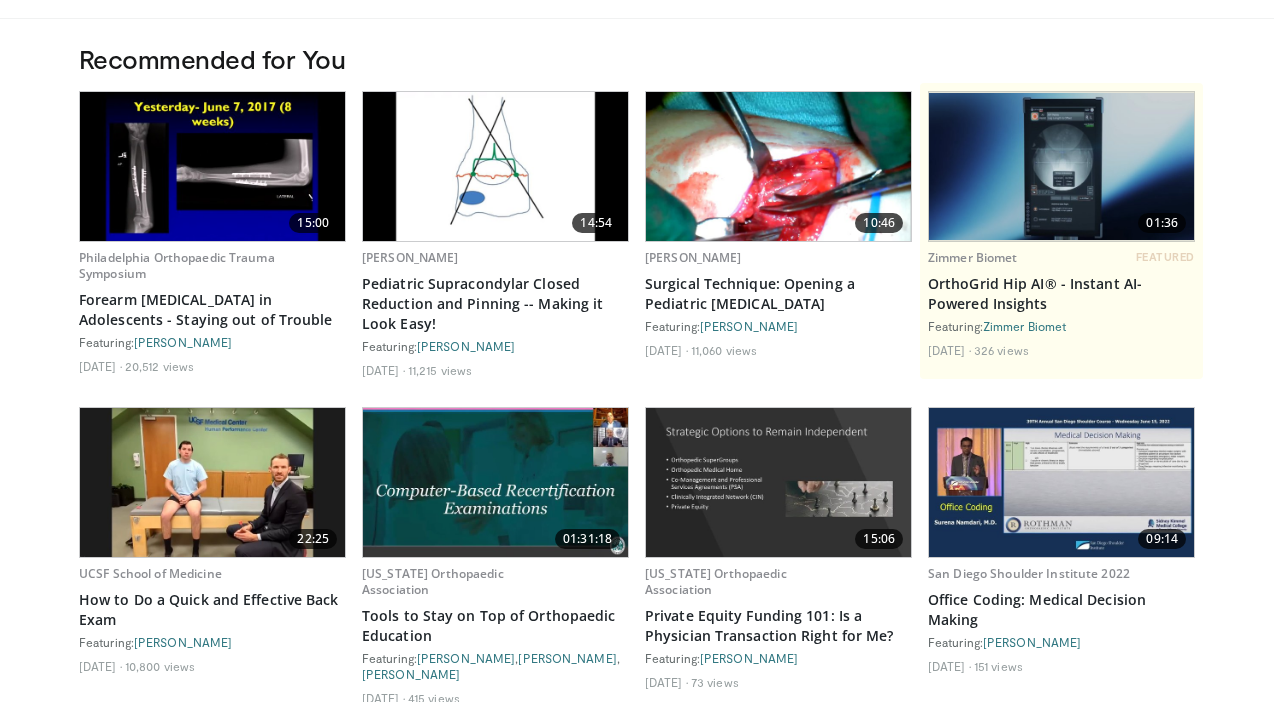 scroll, scrollTop: 0, scrollLeft: 0, axis: both 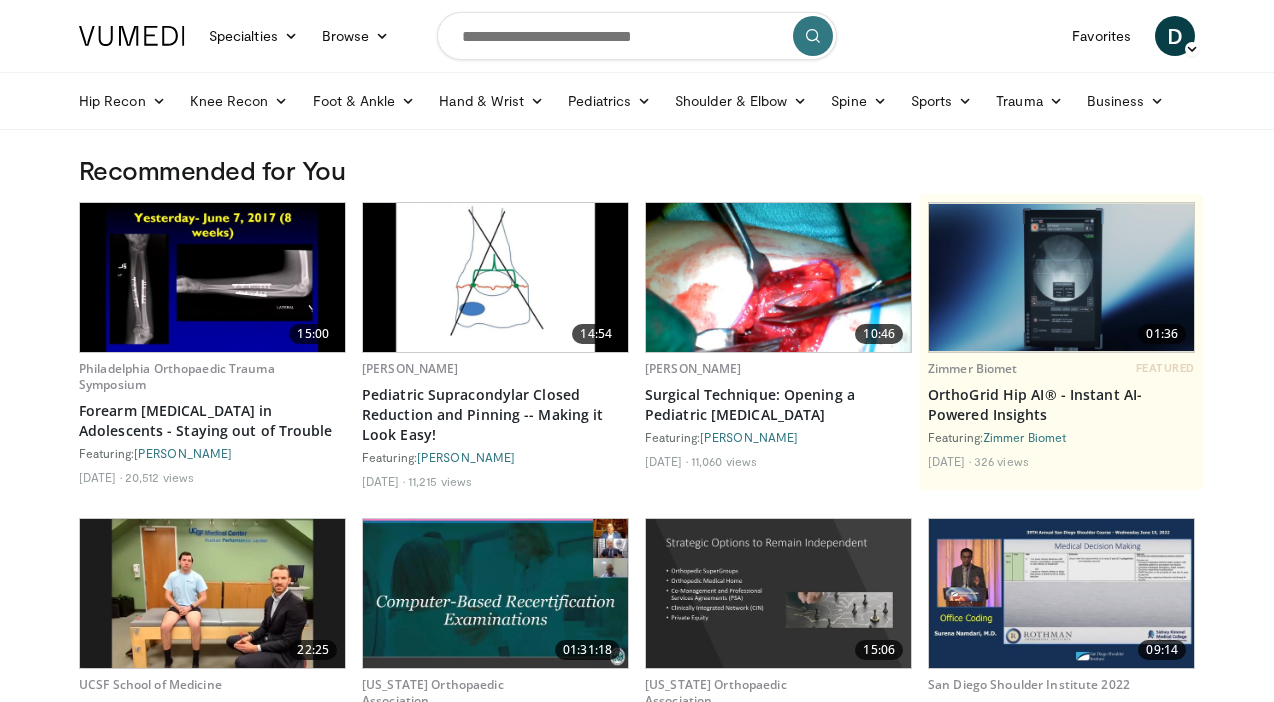 click at bounding box center [637, 36] 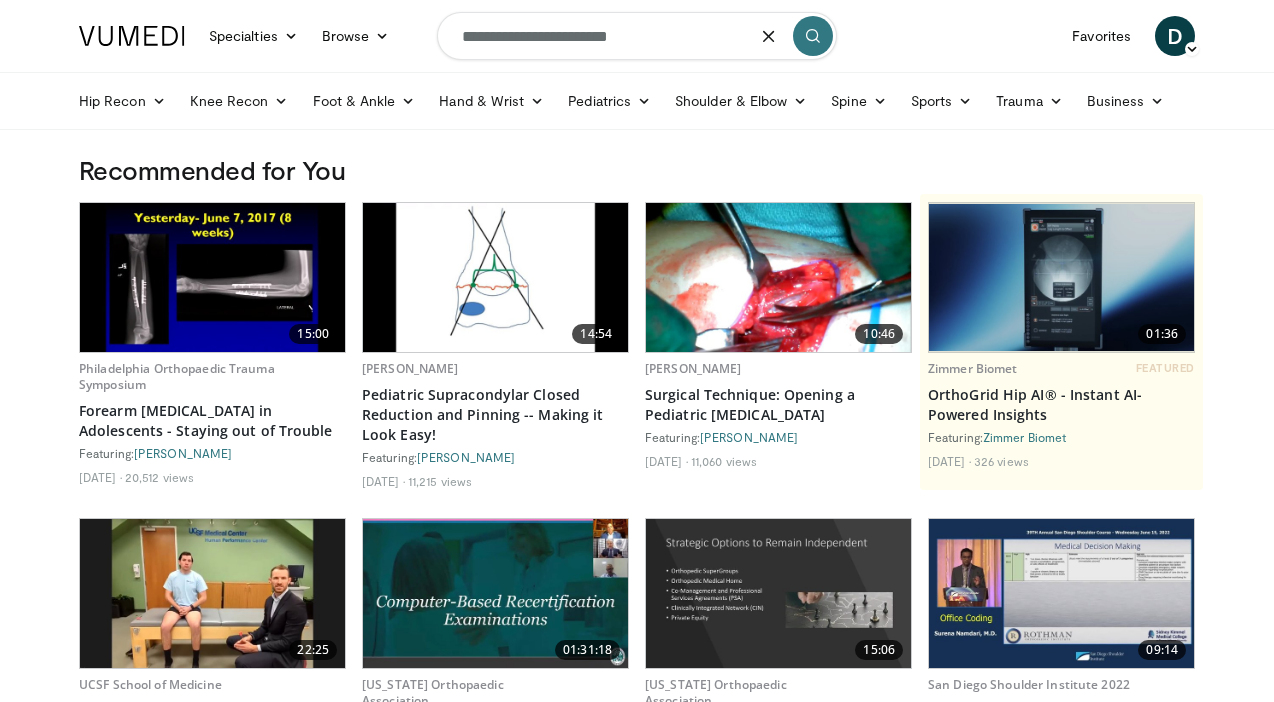 type on "**********" 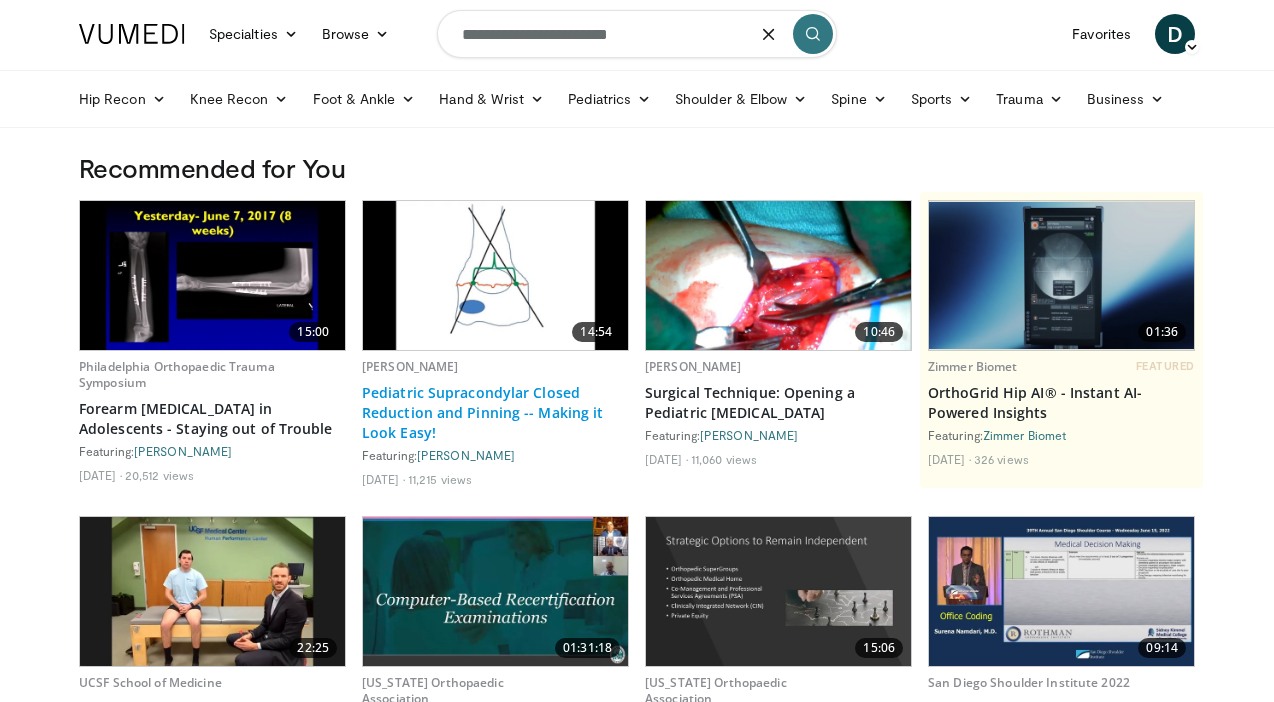 scroll, scrollTop: 0, scrollLeft: 0, axis: both 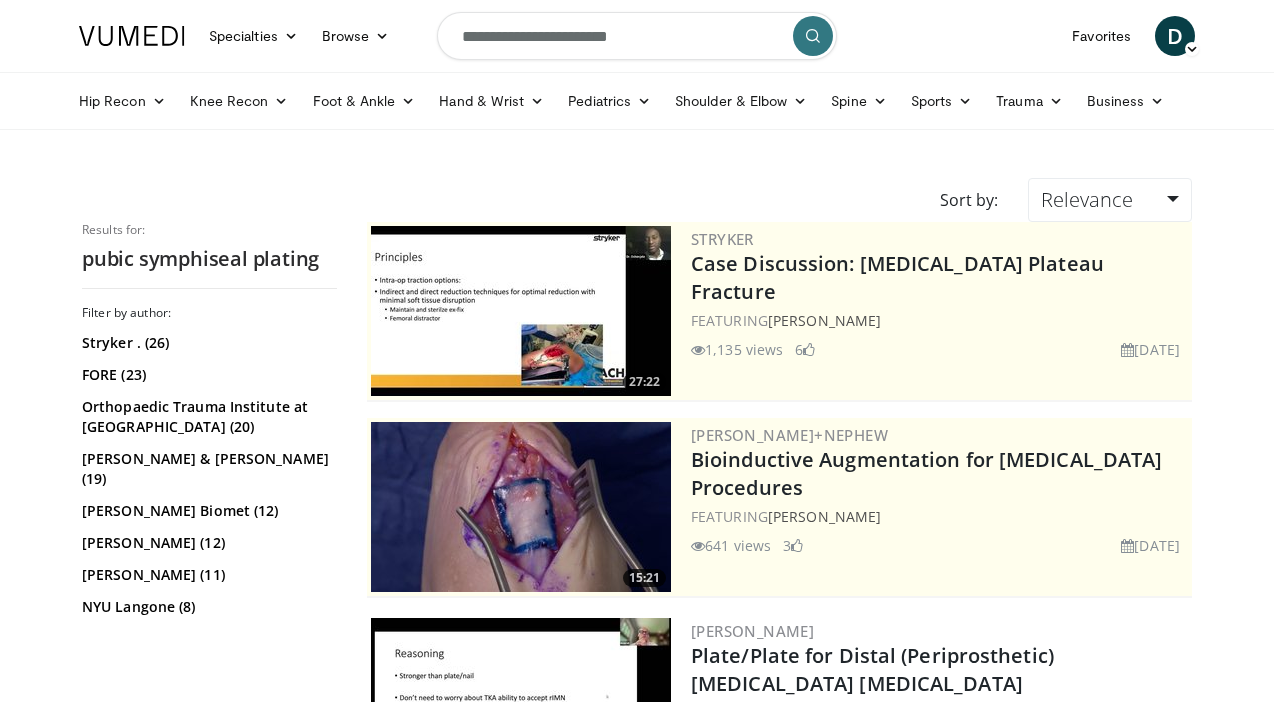 click on "**********" at bounding box center (637, 36) 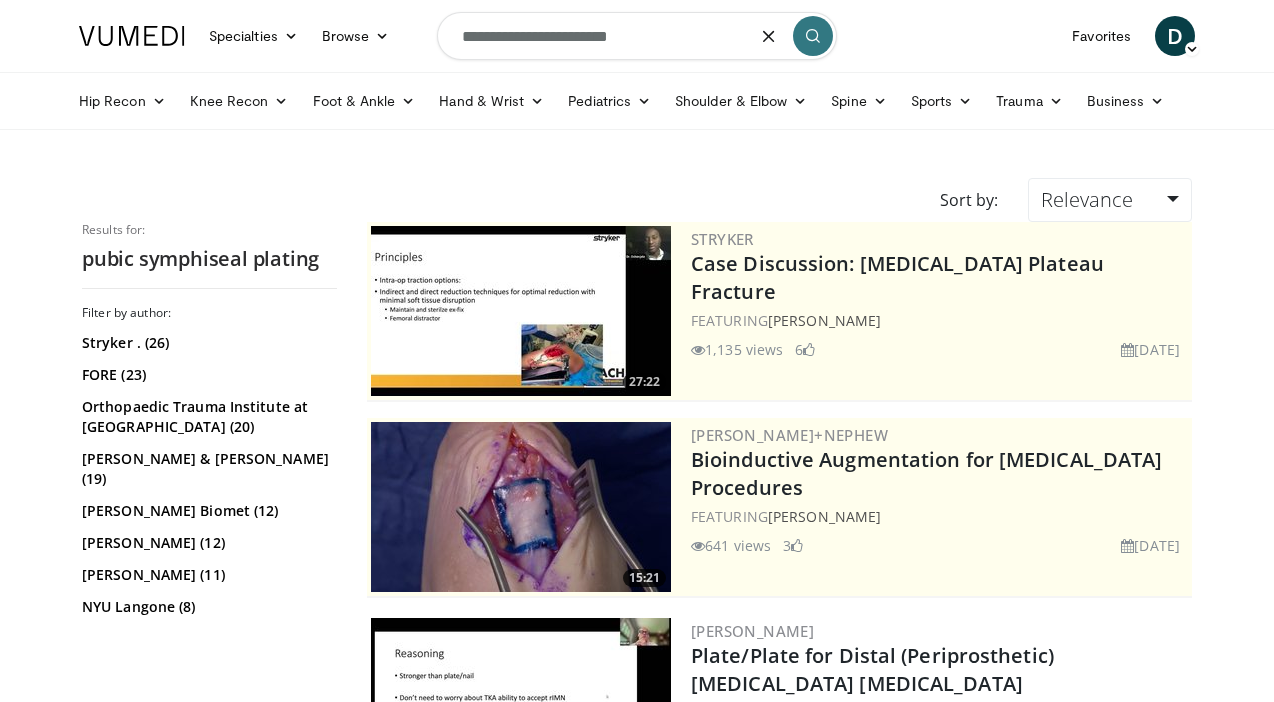 click on "**********" at bounding box center (637, 36) 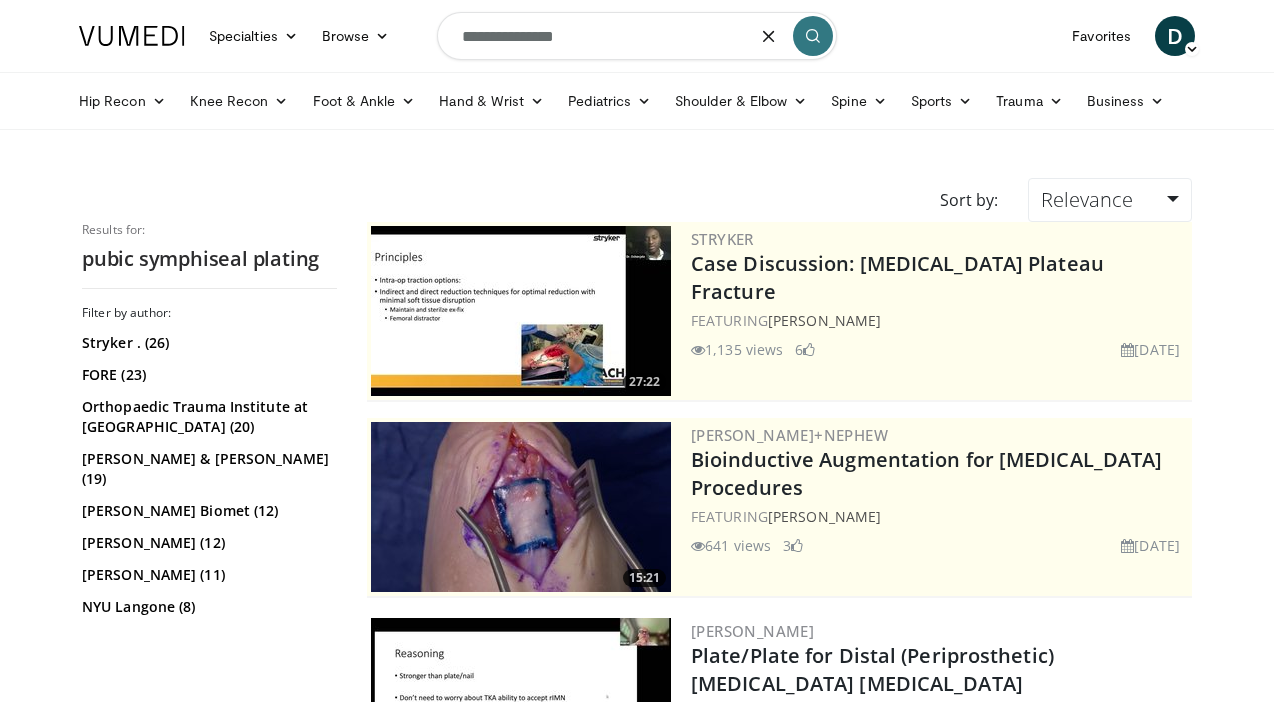 type on "**********" 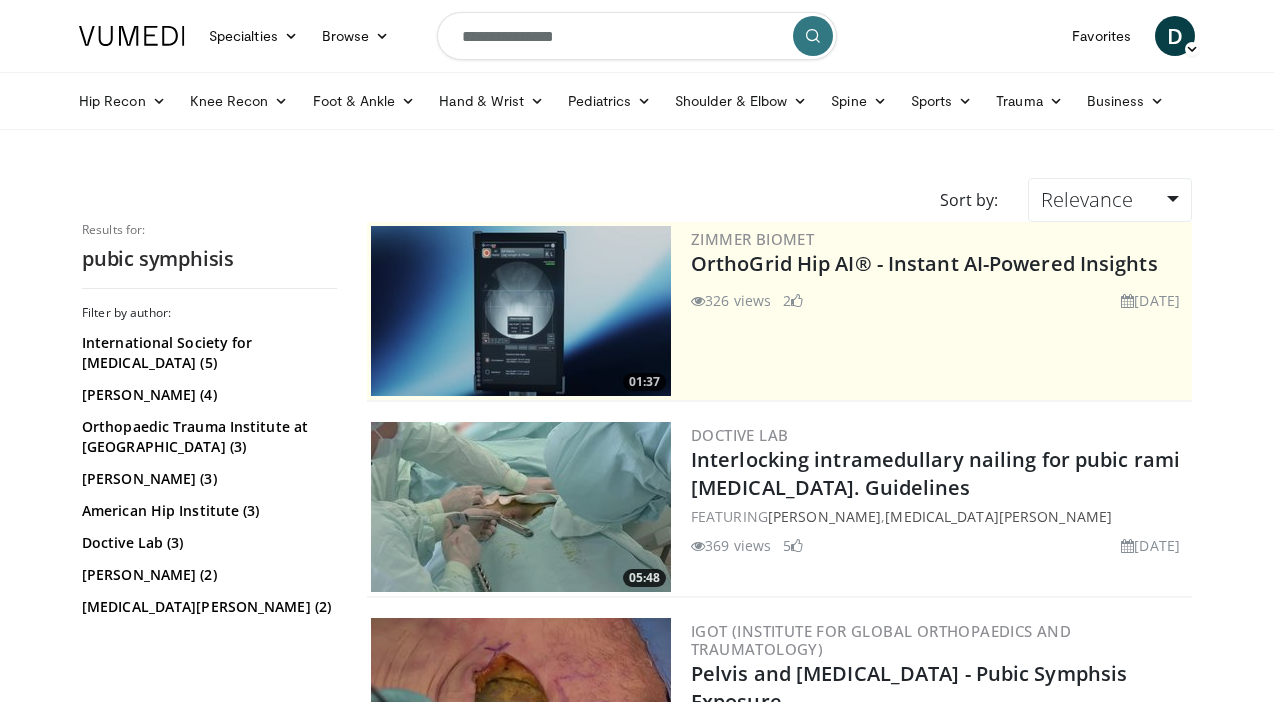 scroll, scrollTop: 0, scrollLeft: 0, axis: both 